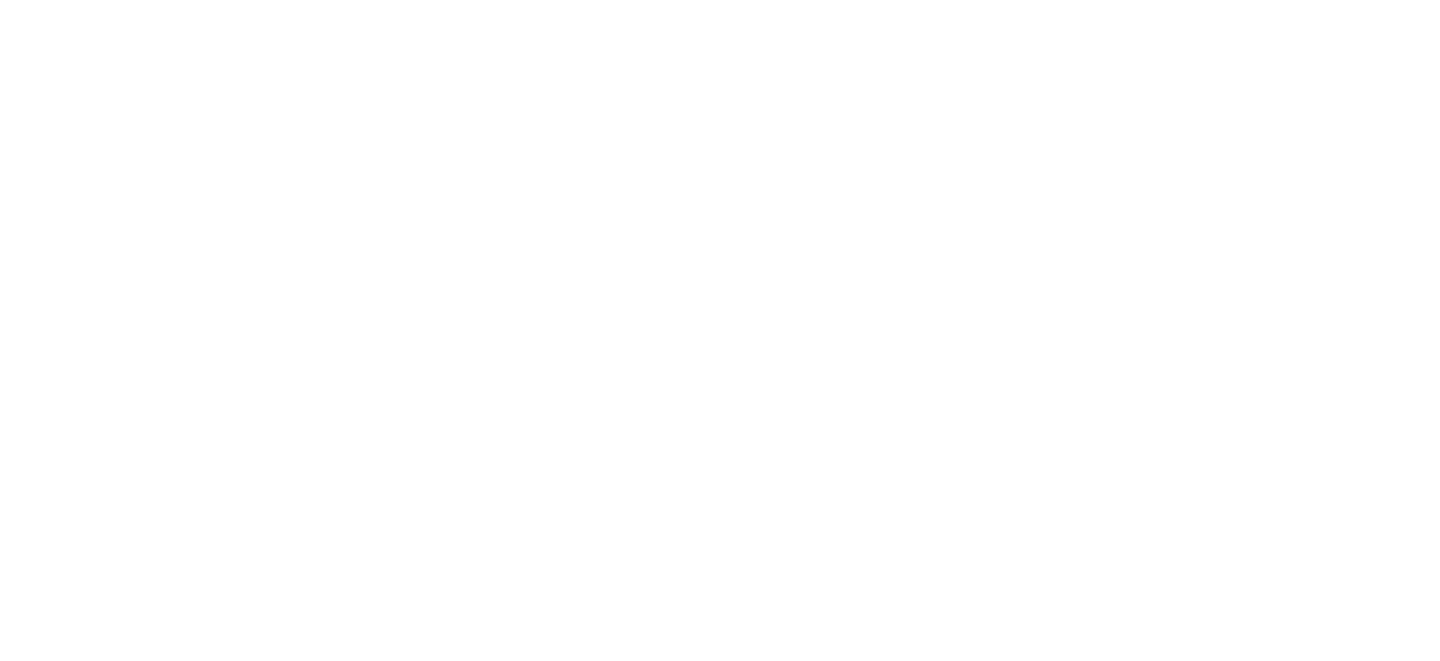 scroll, scrollTop: 0, scrollLeft: 0, axis: both 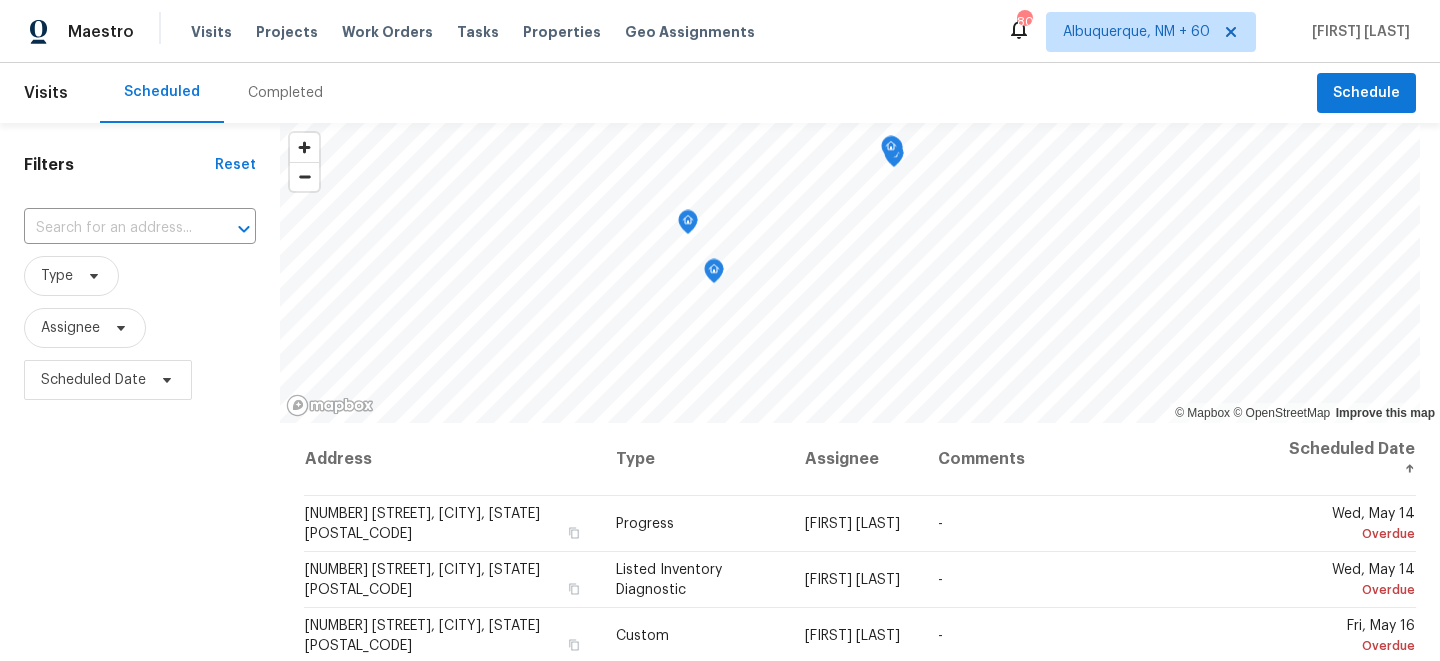 click on "Visits Projects Work Orders Tasks Properties Geo Assignments" at bounding box center (485, 32) 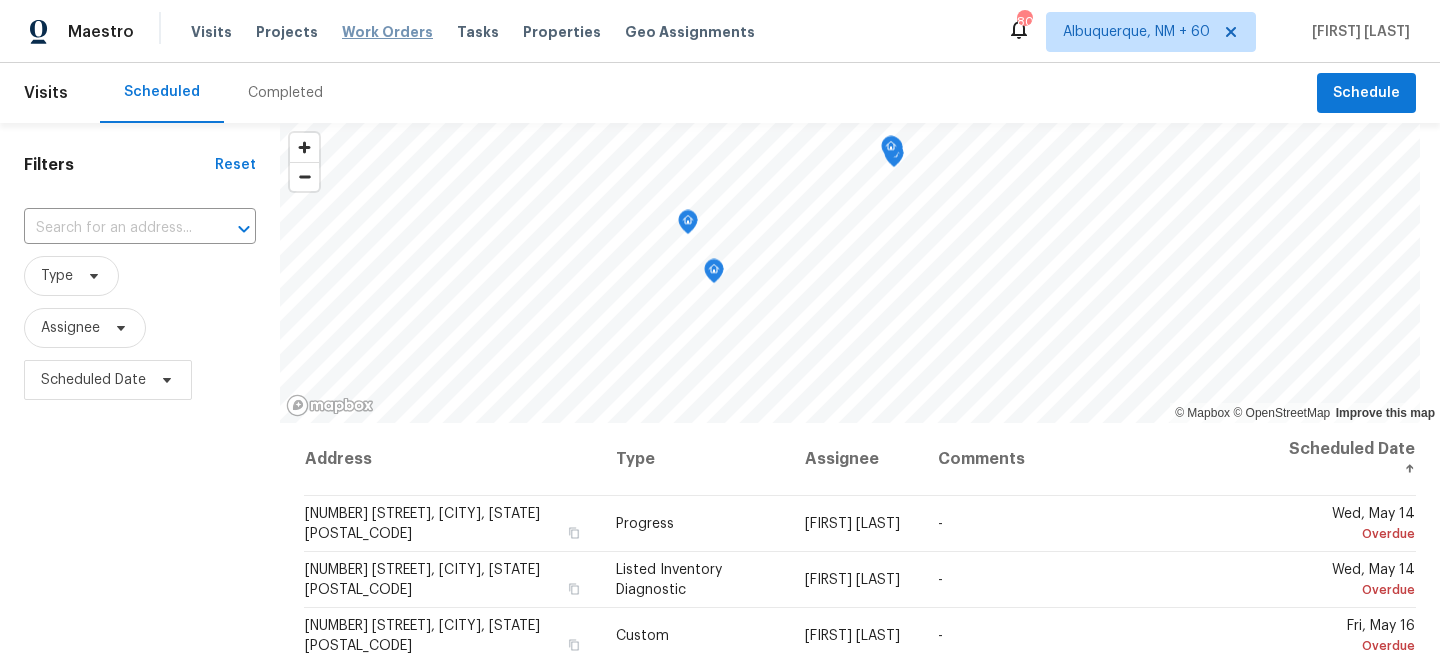 click on "Work Orders" at bounding box center [387, 32] 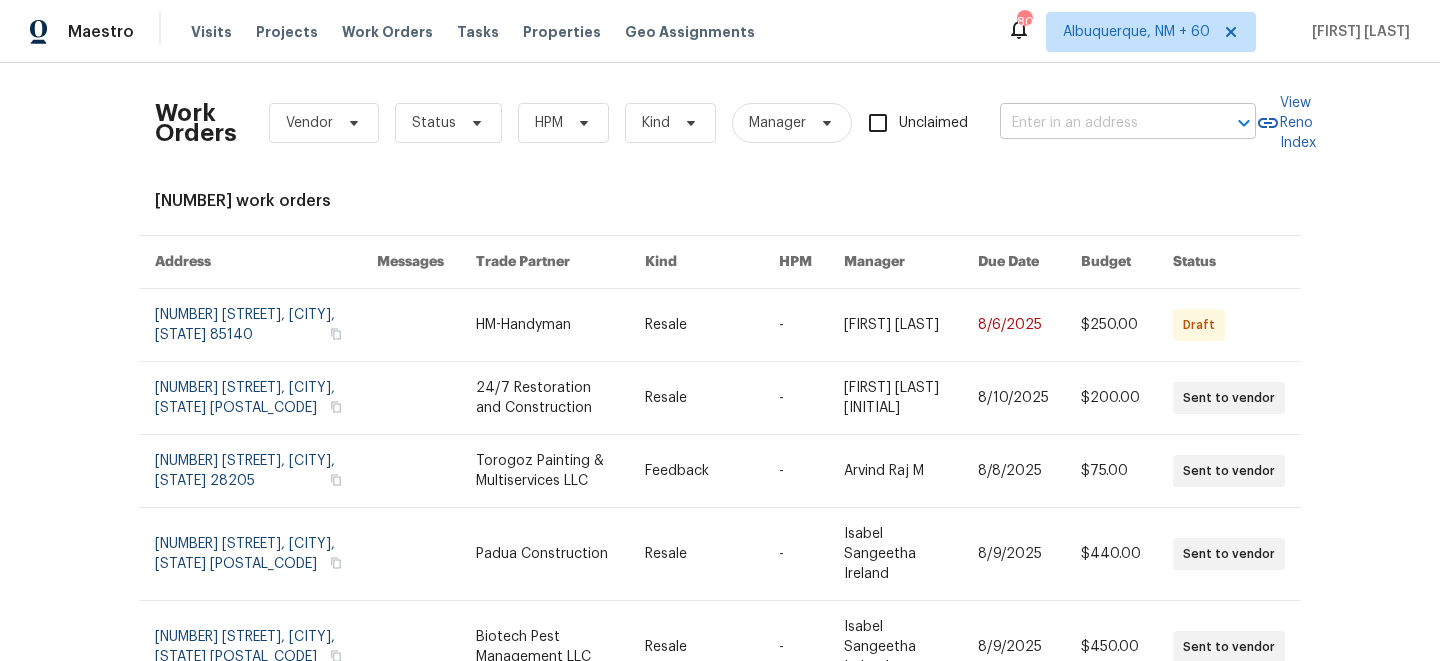 click at bounding box center (1100, 123) 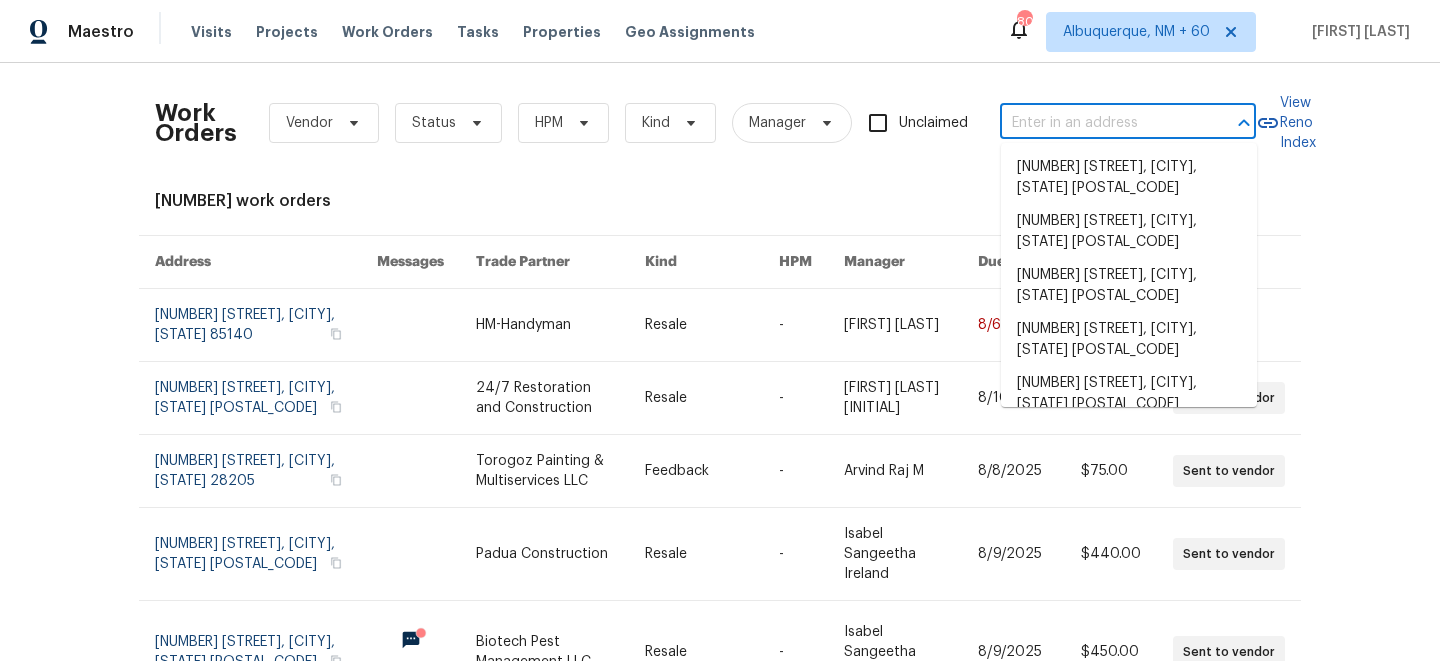 paste on "[NUMBER] [STREET], [CITY], [STATE] [POSTAL_CODE]" 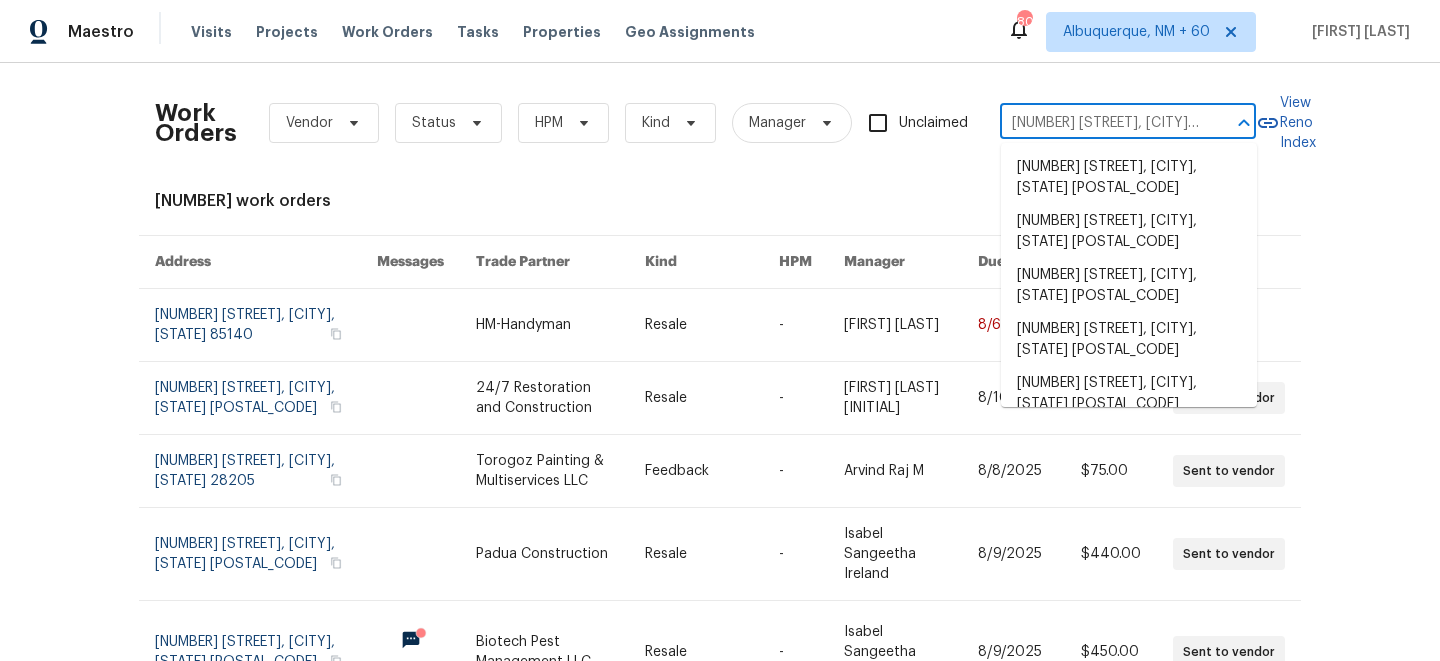 scroll, scrollTop: 0, scrollLeft: 67, axis: horizontal 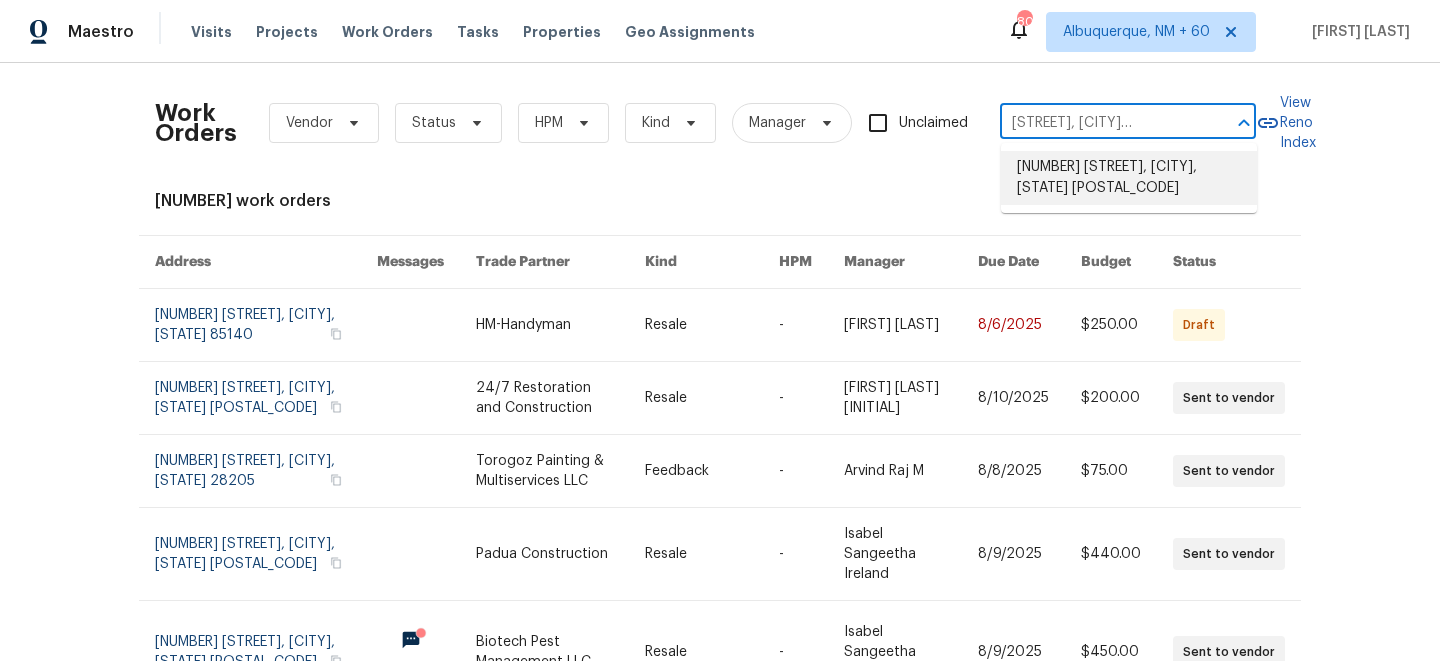 click on "[NUMBER] [STREET], [CITY], [STATE] [POSTAL_CODE]" at bounding box center (1129, 178) 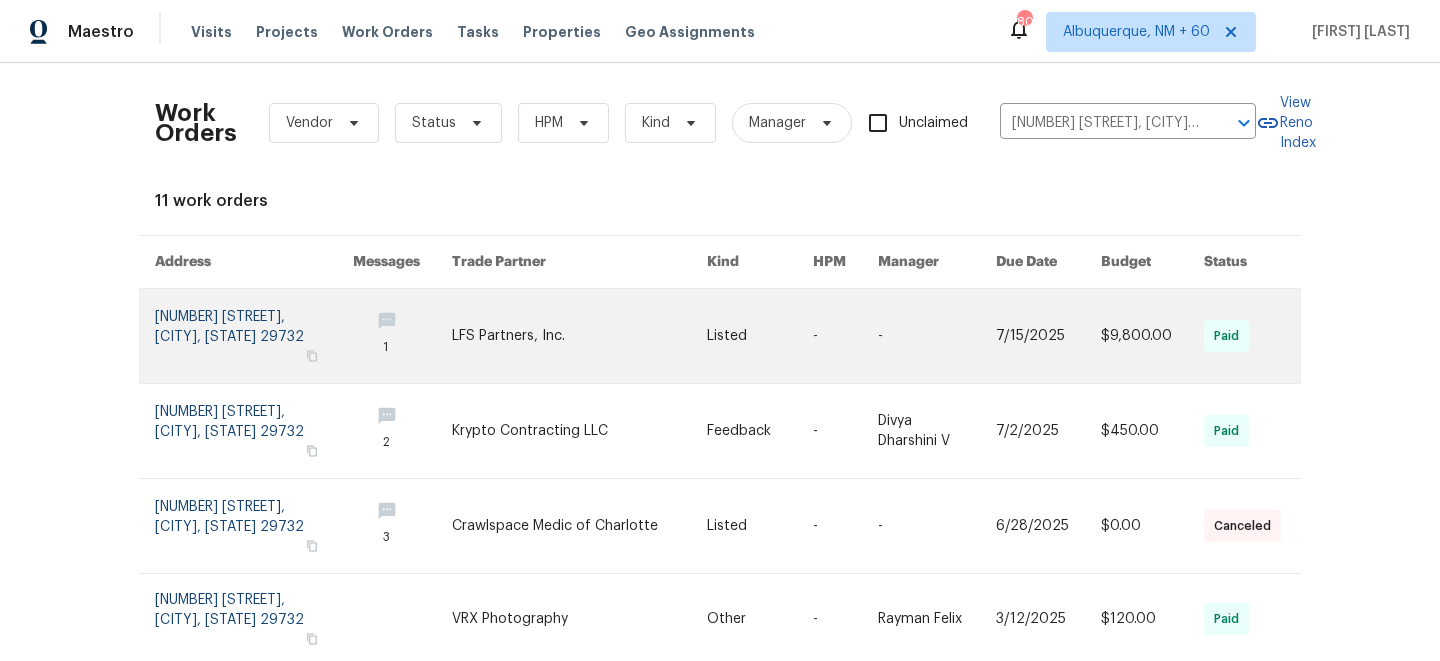 click at bounding box center [579, 336] 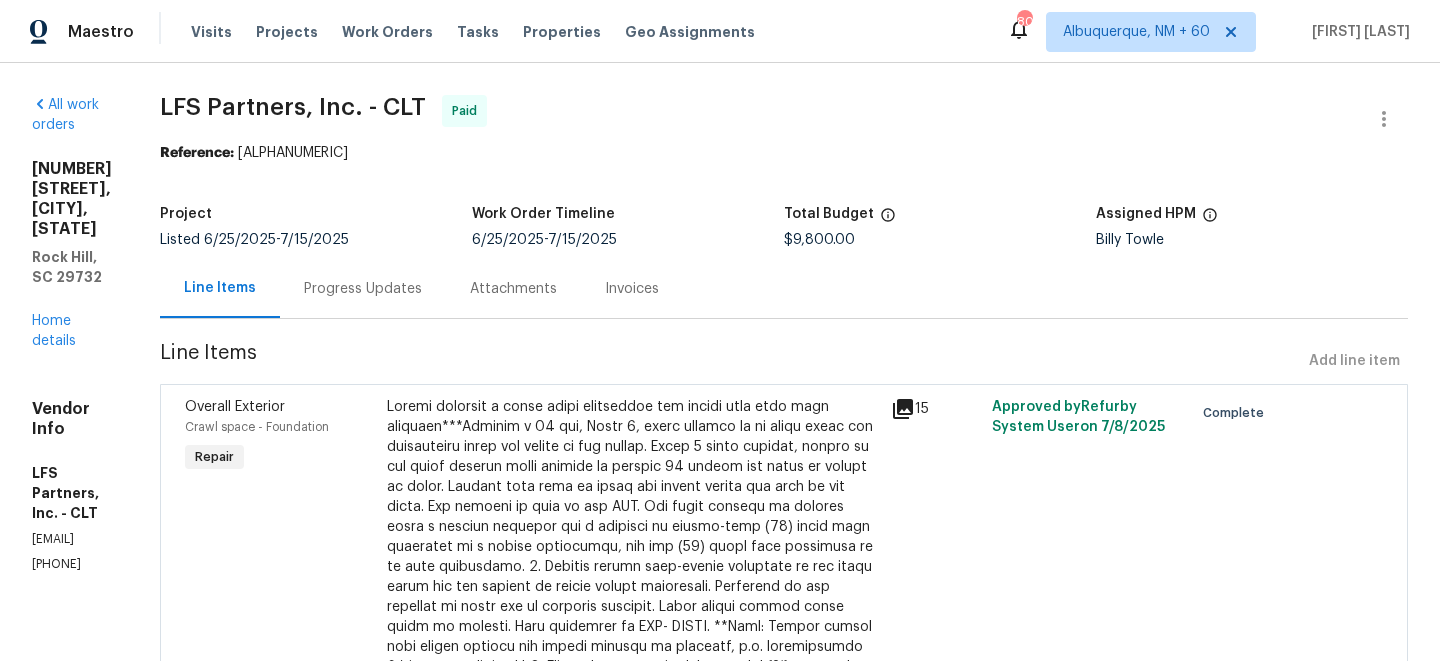 click on "1429 Alexander Rd Rock Hill, SC 29732 Home details" at bounding box center (72, 255) 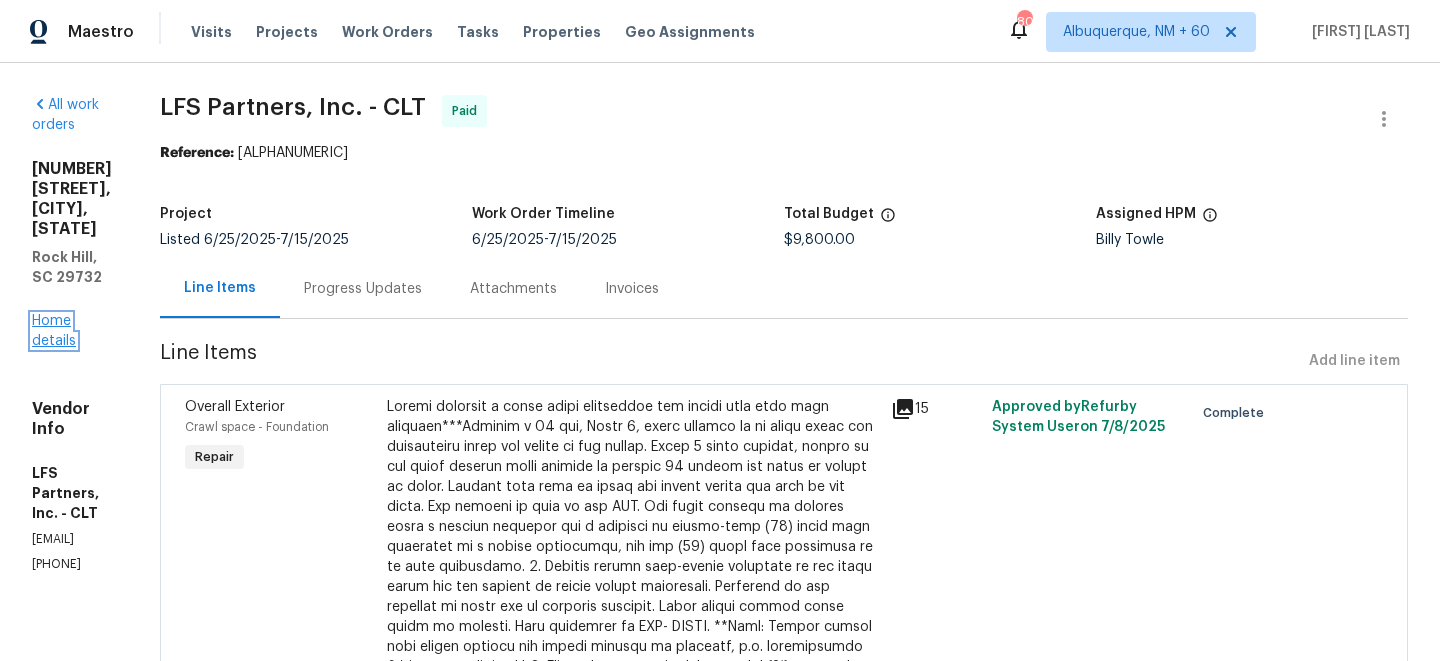 click on "Home details" at bounding box center (54, 331) 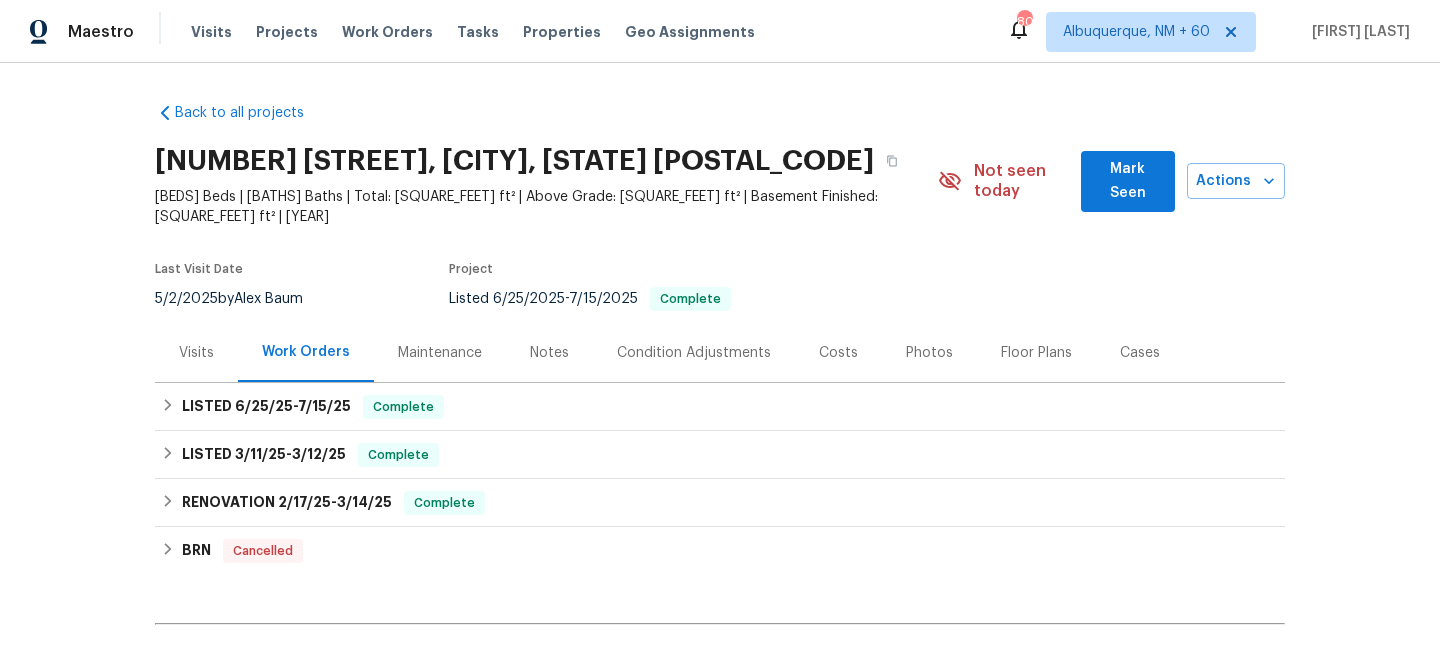 click on "Maintenance" at bounding box center [440, 353] 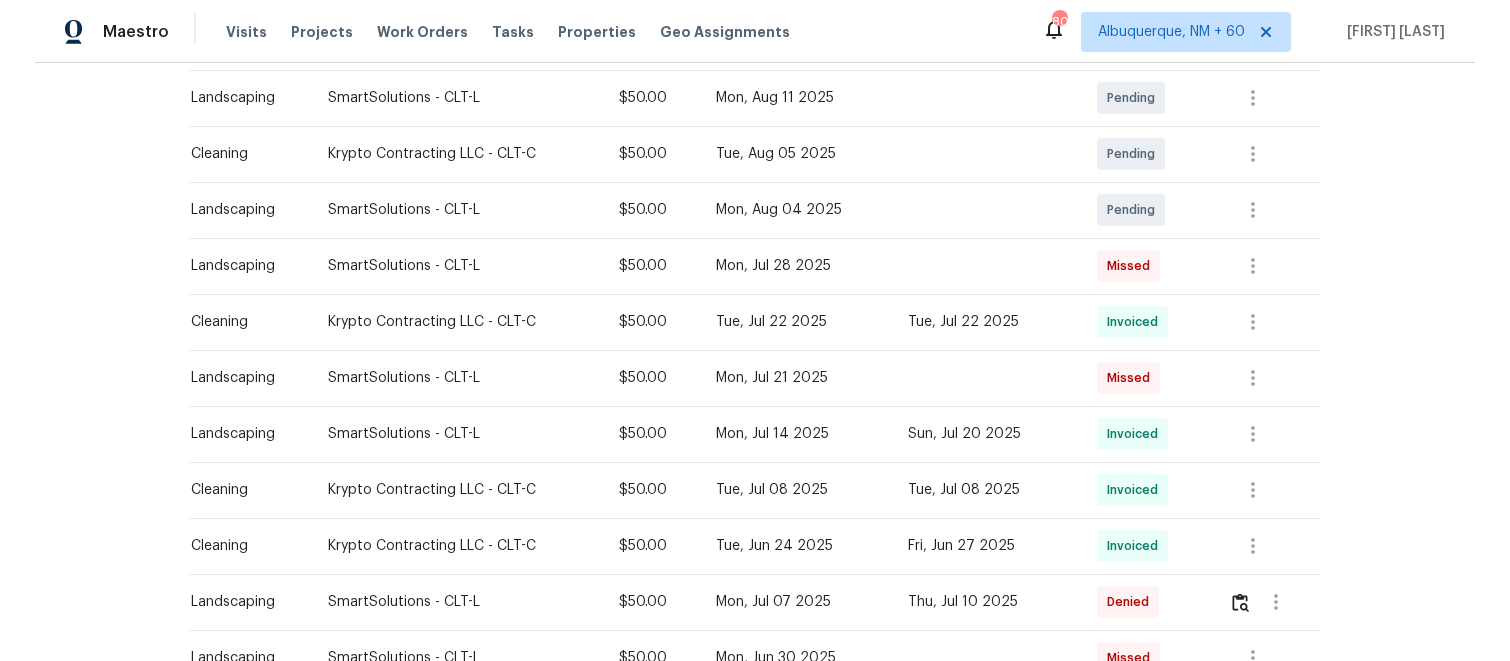 scroll, scrollTop: 498, scrollLeft: 0, axis: vertical 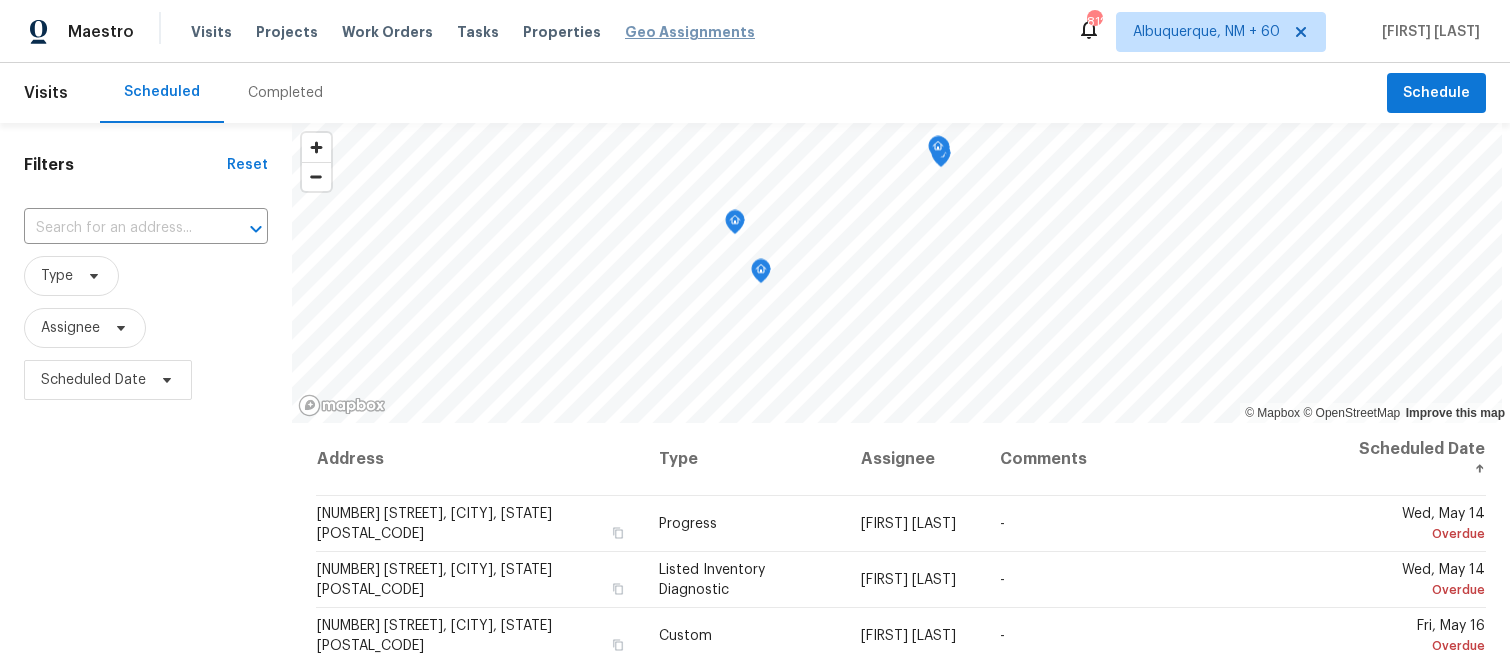 click on "Work Orders" at bounding box center (387, 32) 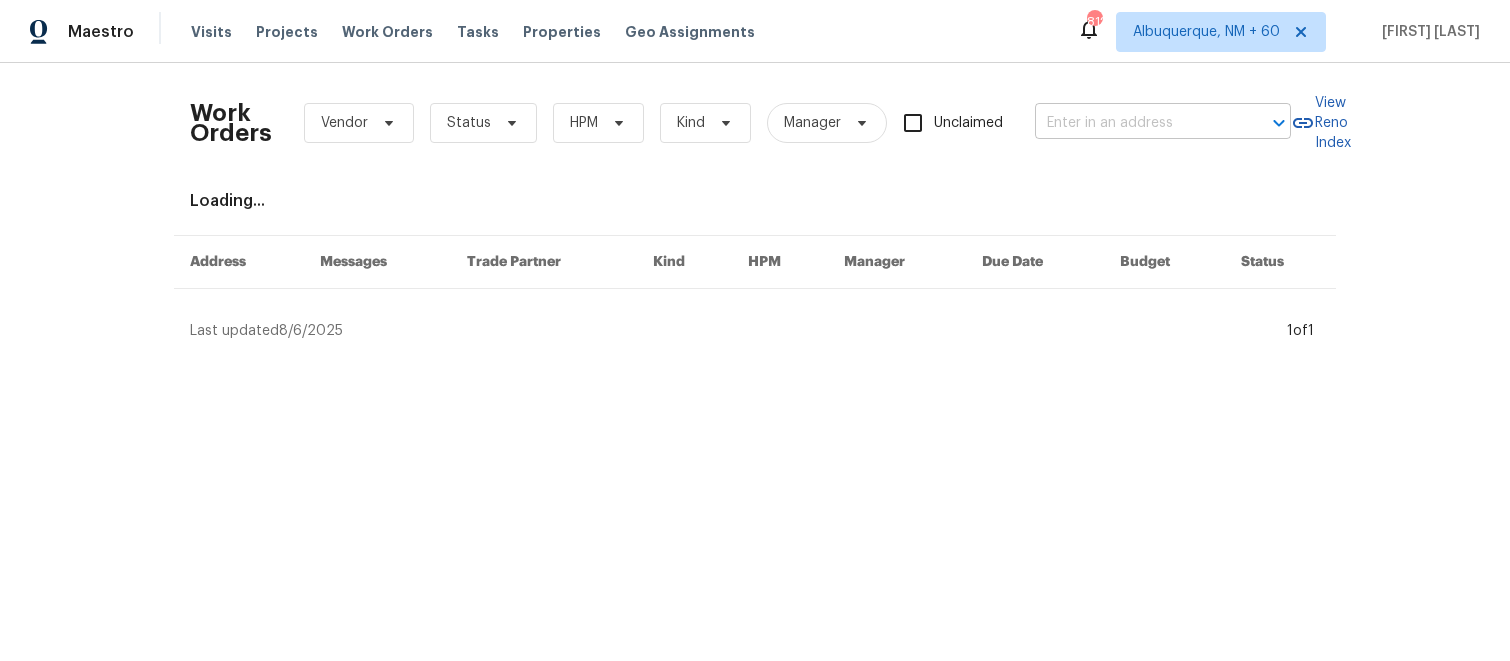 click at bounding box center (1135, 123) 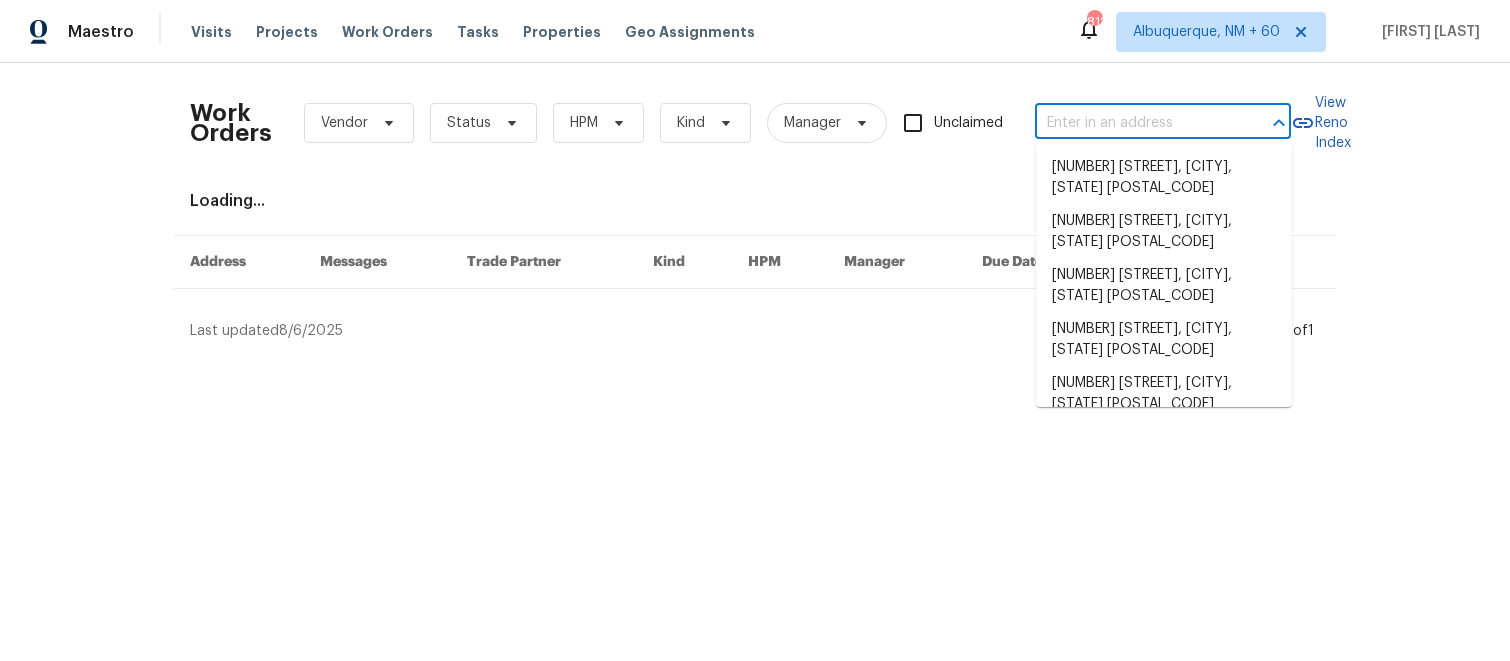 paste on "[NUMBER] [STREET], [CITY], [STATE] [POSTAL_CODE]" 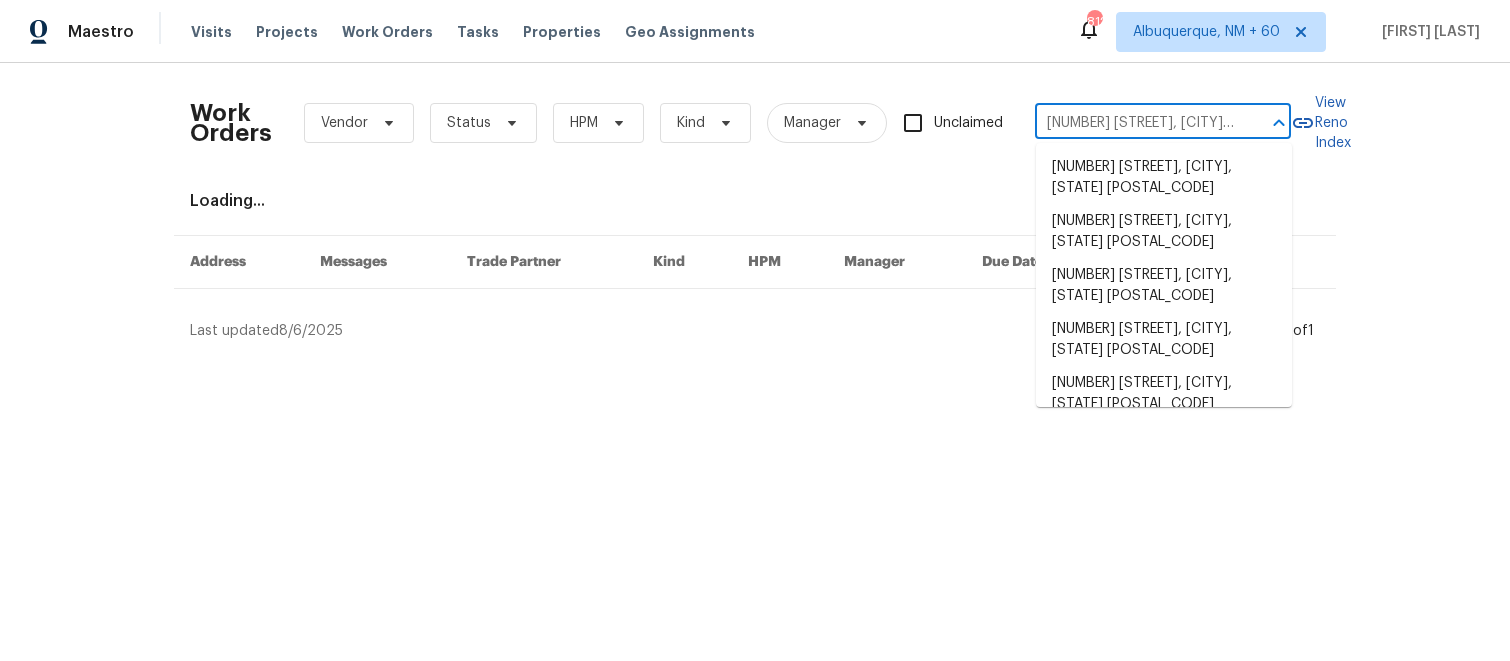 scroll, scrollTop: 0, scrollLeft: 83, axis: horizontal 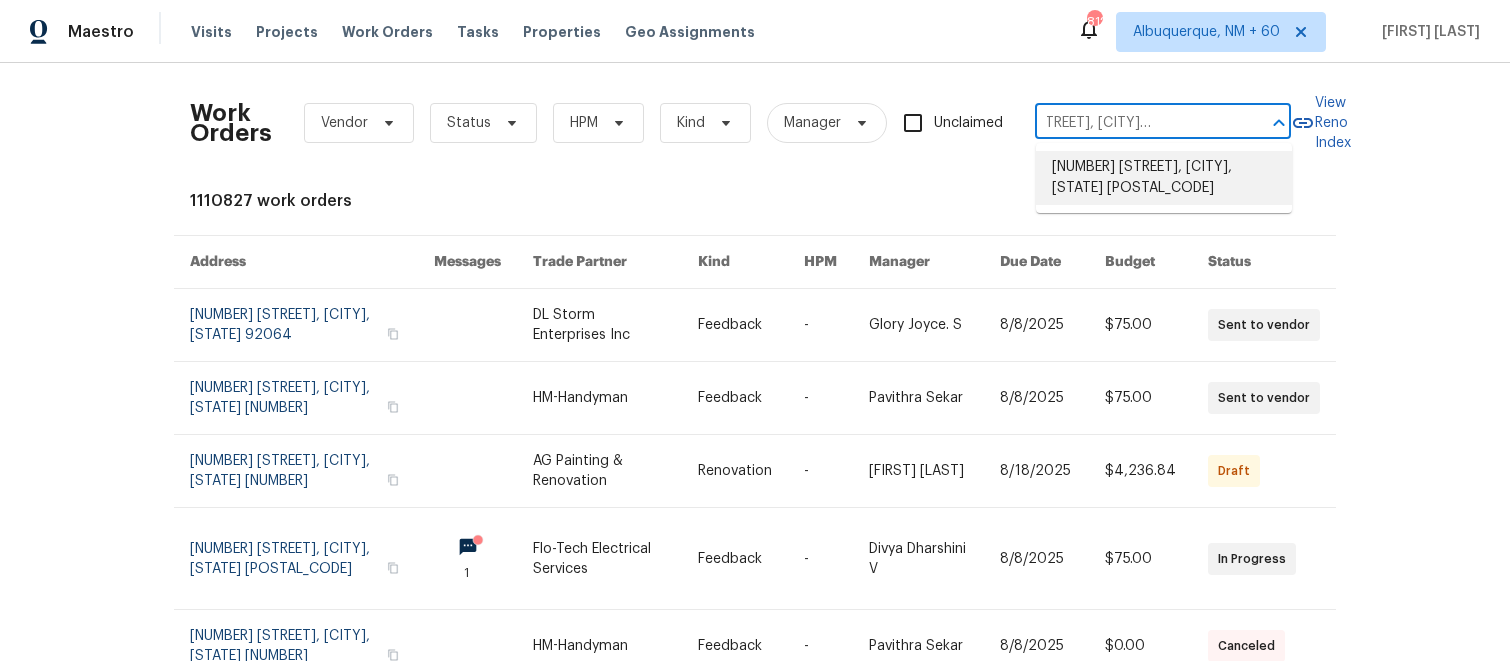 click on "[NUMBER] [STREET], [CITY], [STATE] [POSTAL_CODE]" at bounding box center [1164, 178] 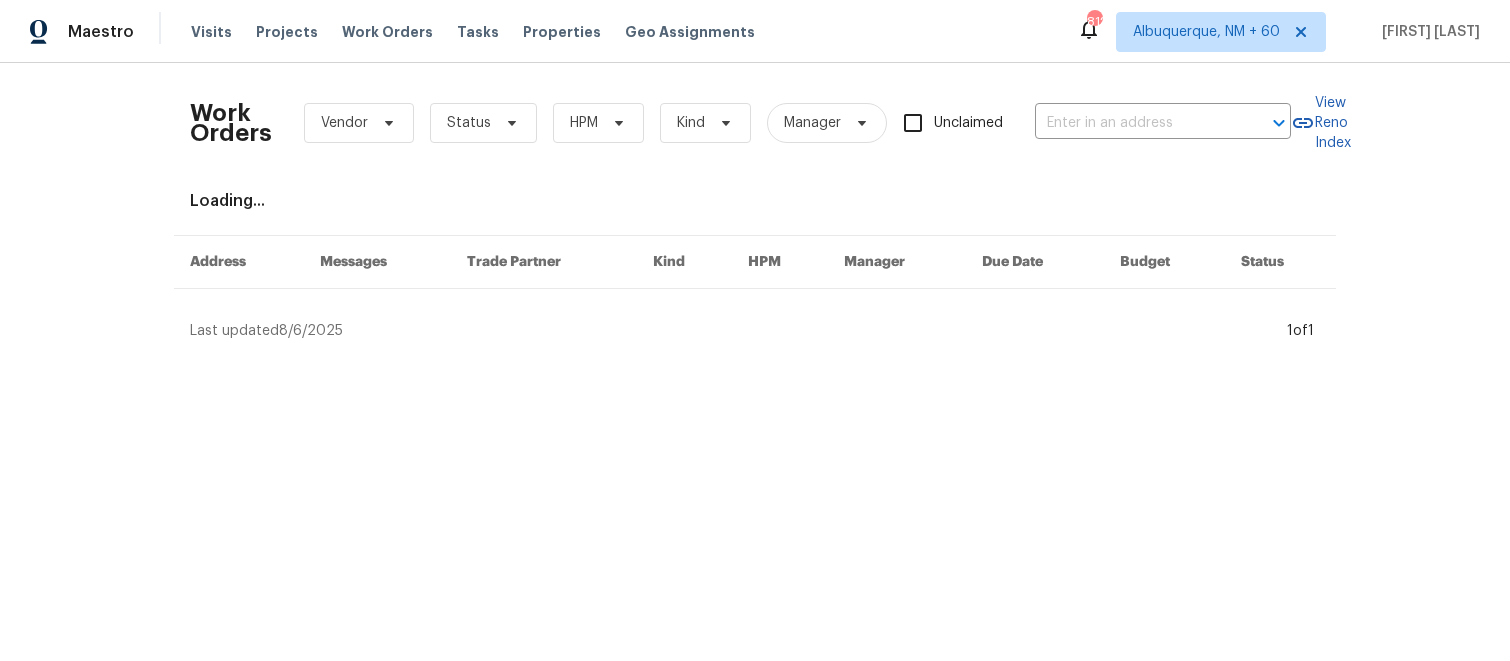 type on "[NUMBER] [STREET], [CITY], [STATE] [POSTAL_CODE]" 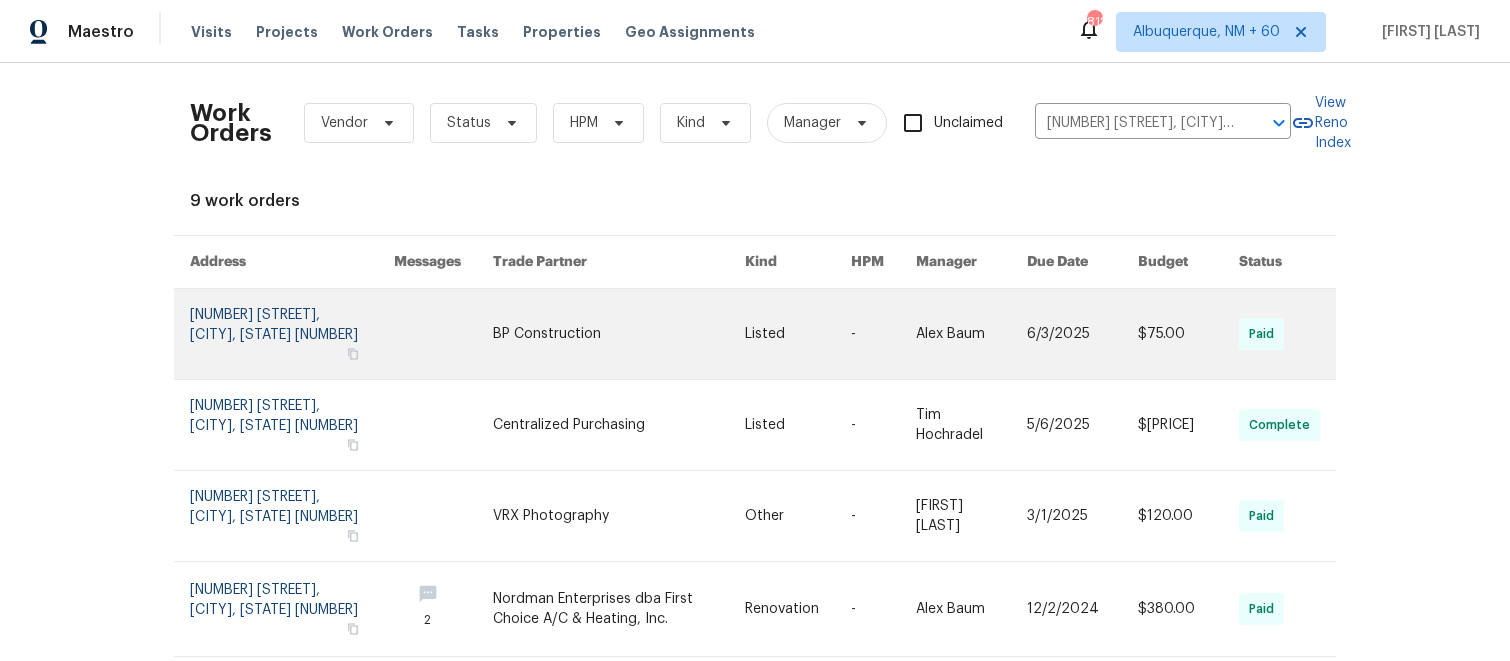 click at bounding box center [798, 334] 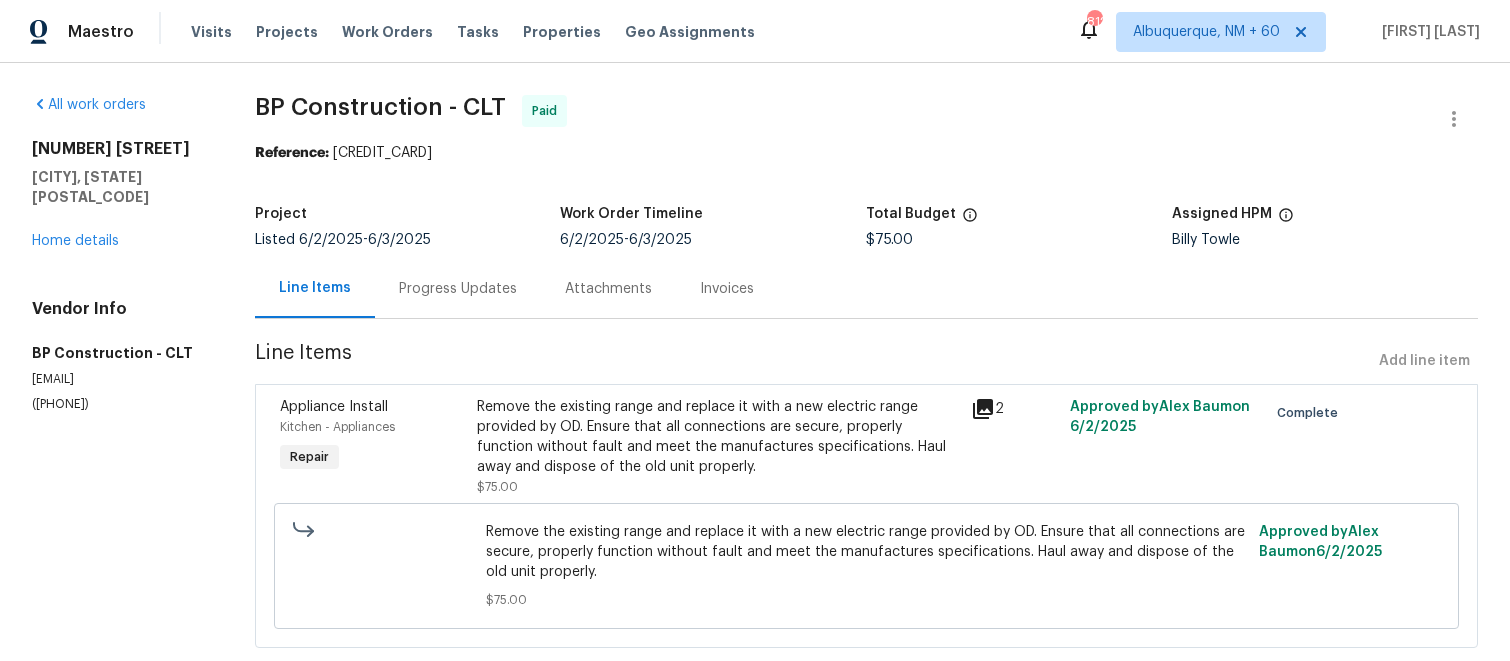 click on "[NUMBER] [STREET], [CITY], [STATE] [POSTAL_CODE] [GENERAL_TERM]" at bounding box center [119, 195] 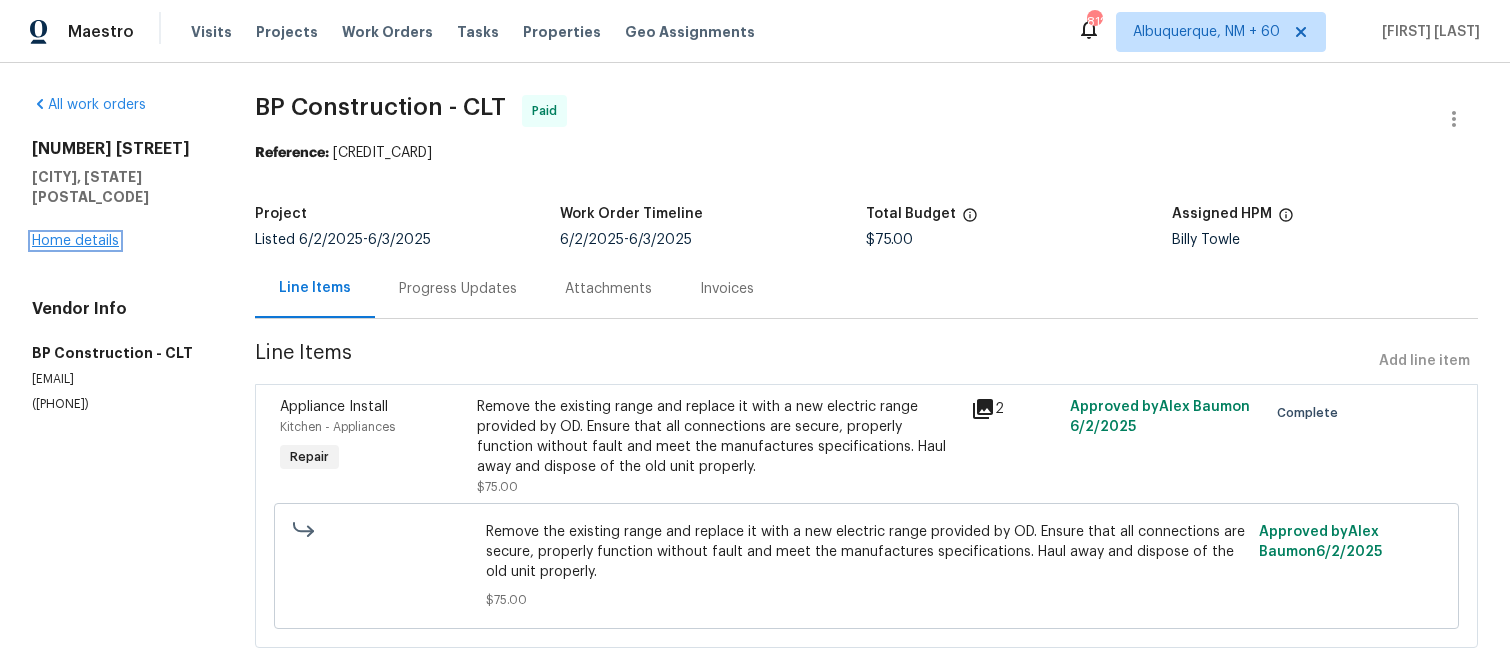 click on "Home details" at bounding box center [75, 241] 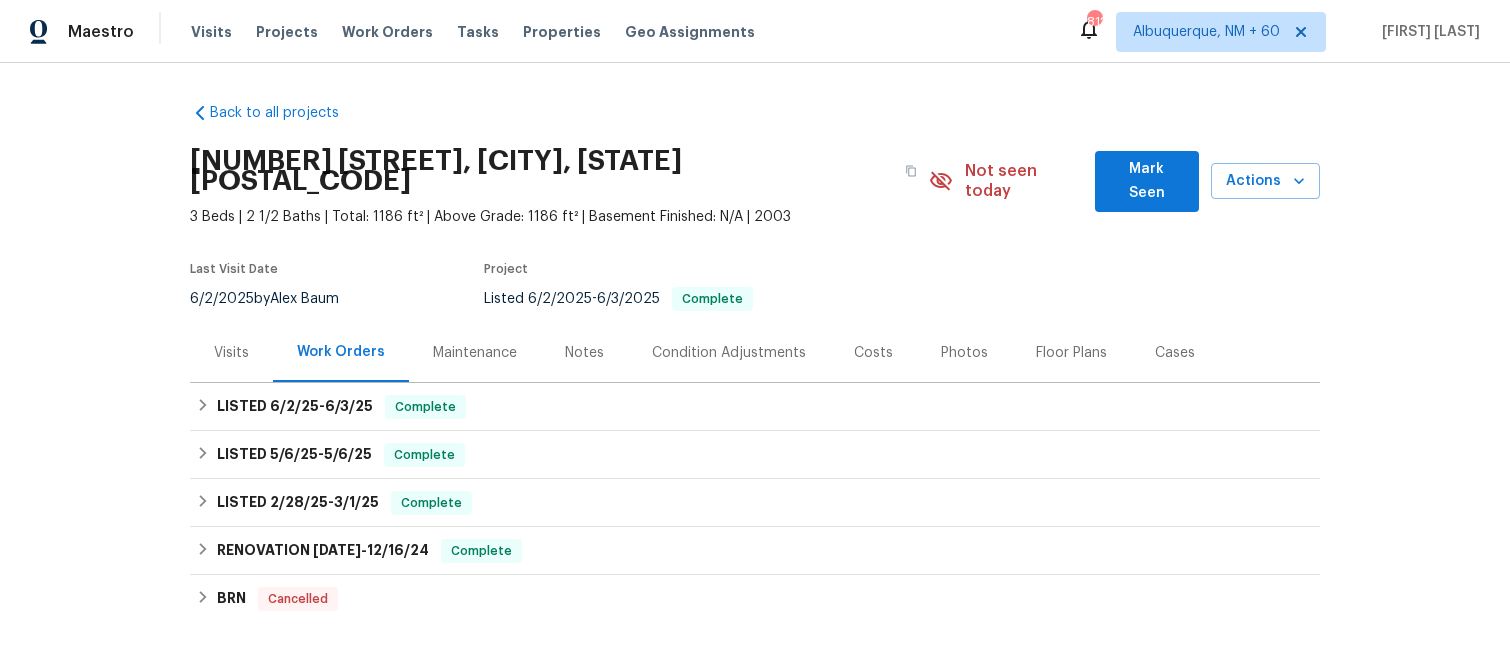 click on "Maintenance" at bounding box center (475, 352) 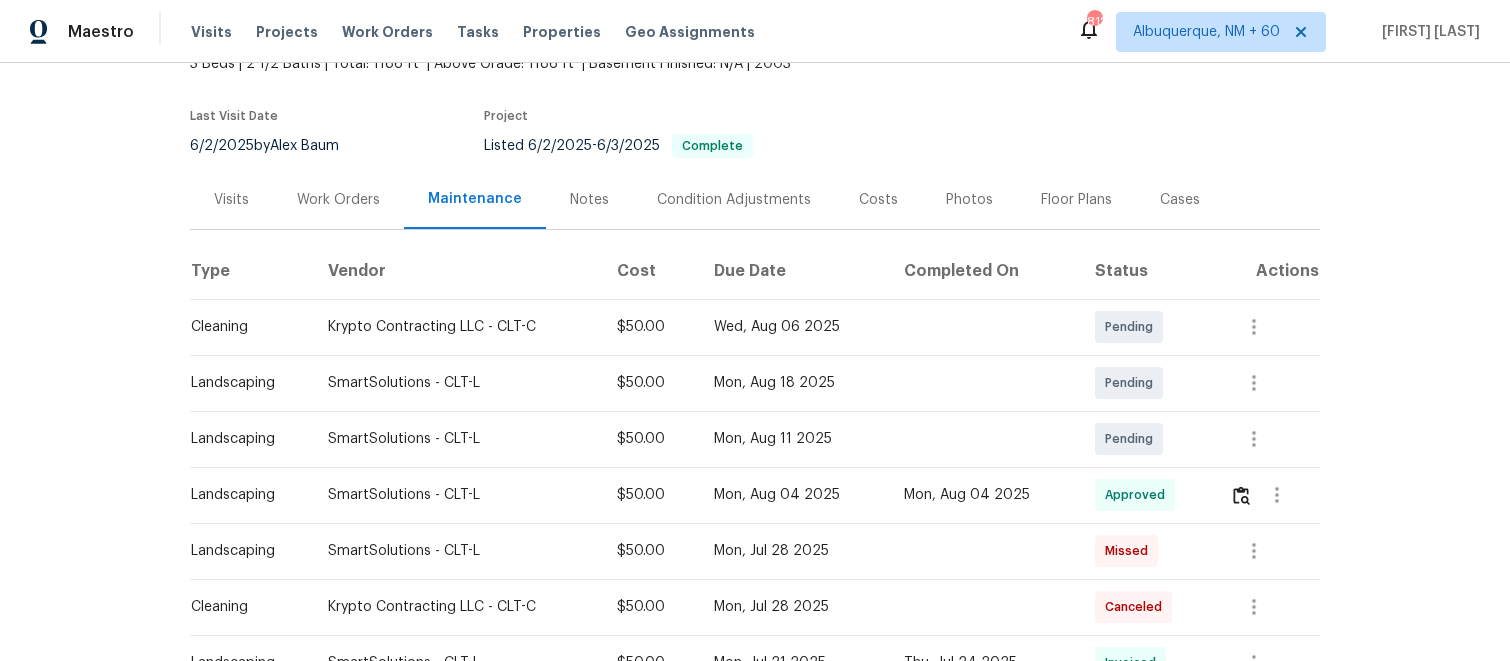 scroll, scrollTop: 155, scrollLeft: 0, axis: vertical 